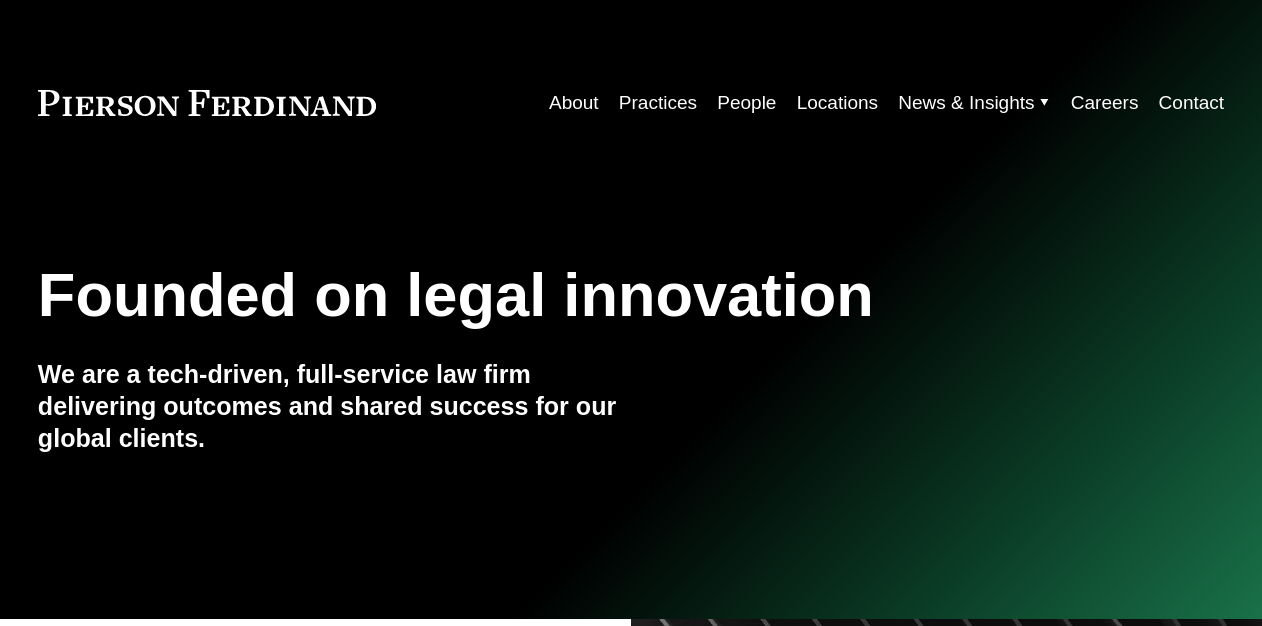 scroll, scrollTop: 0, scrollLeft: 0, axis: both 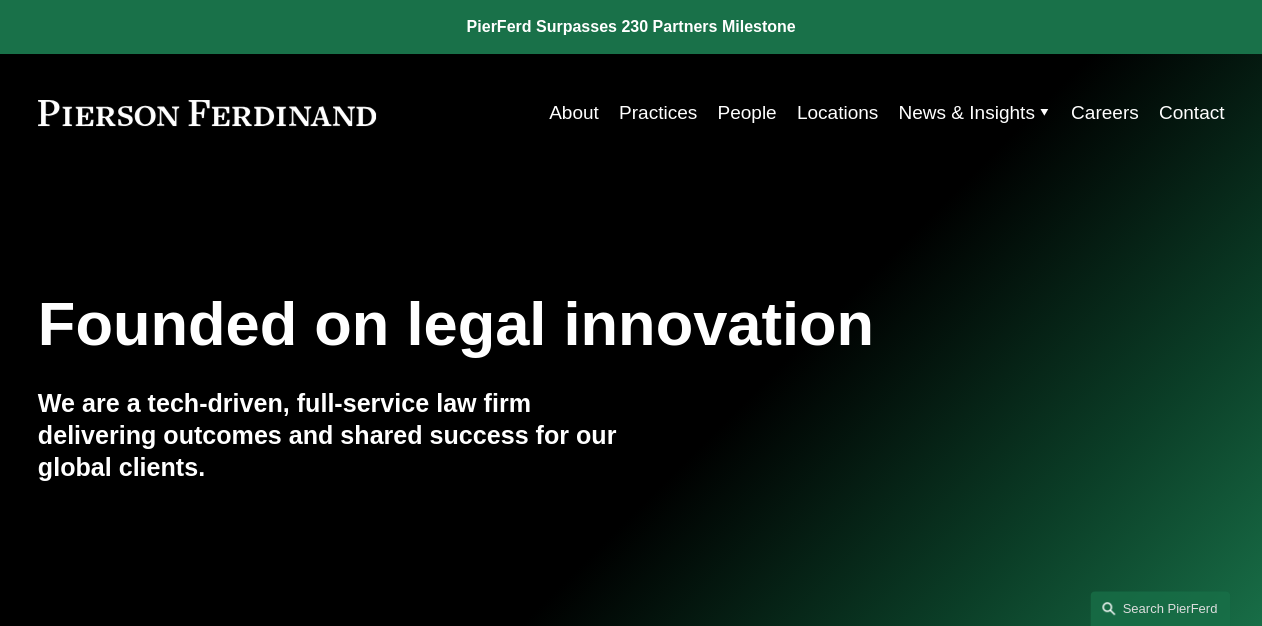 click on "People" at bounding box center (746, 113) 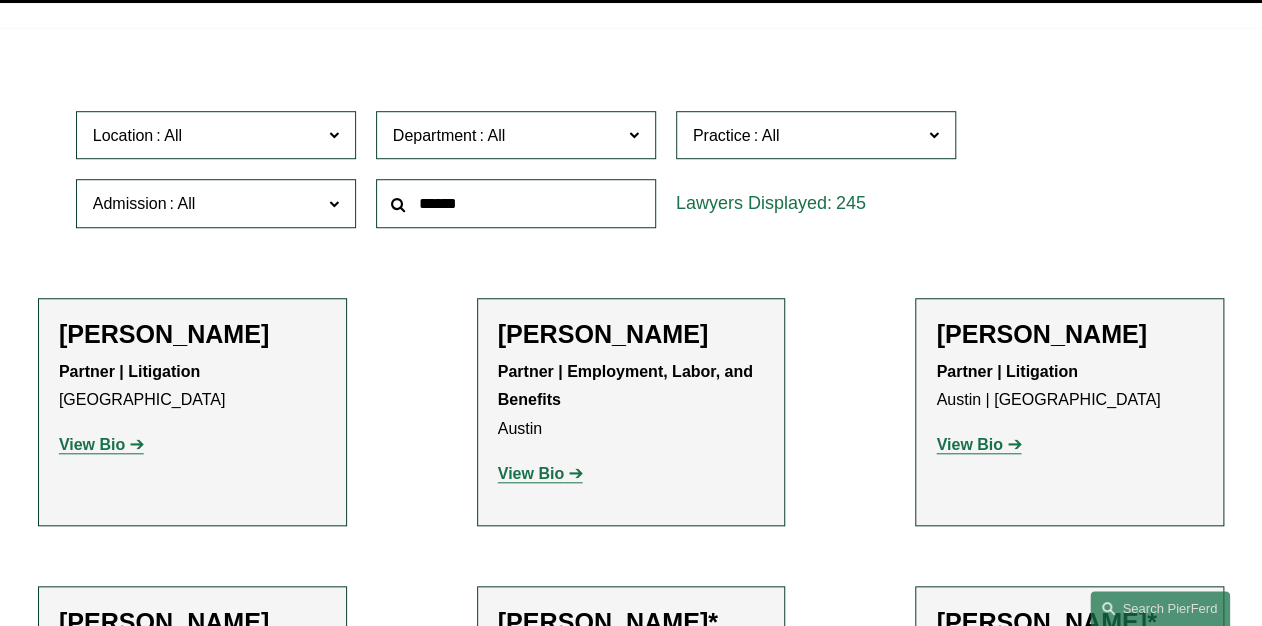scroll, scrollTop: 640, scrollLeft: 0, axis: vertical 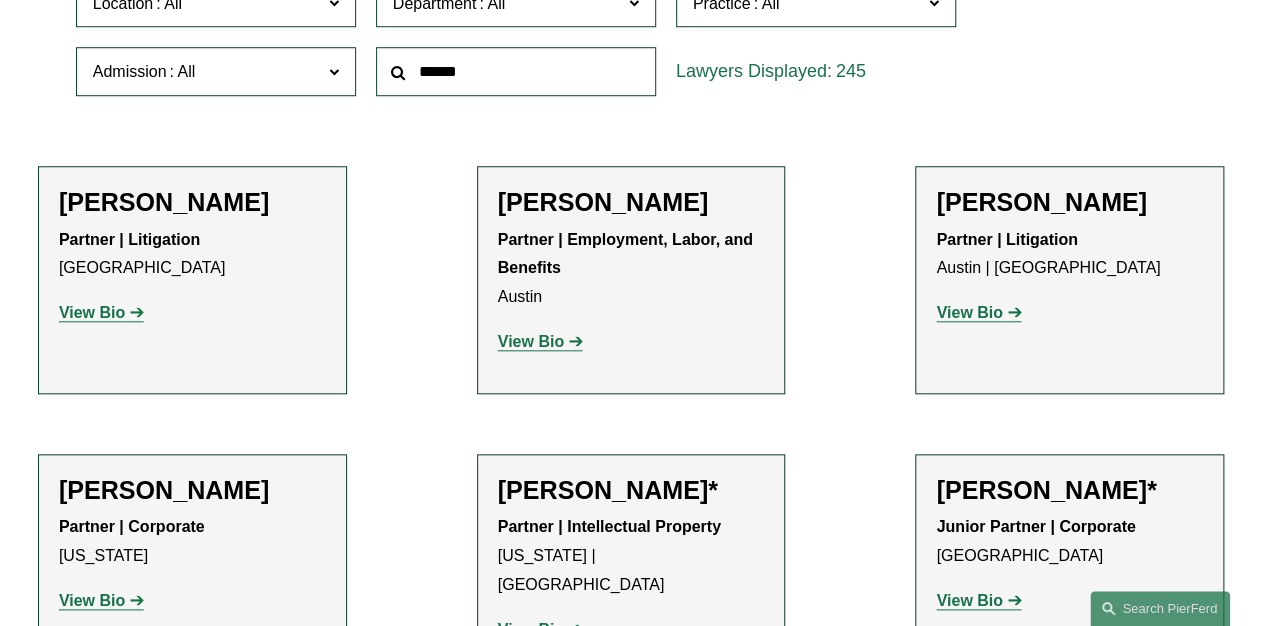 click 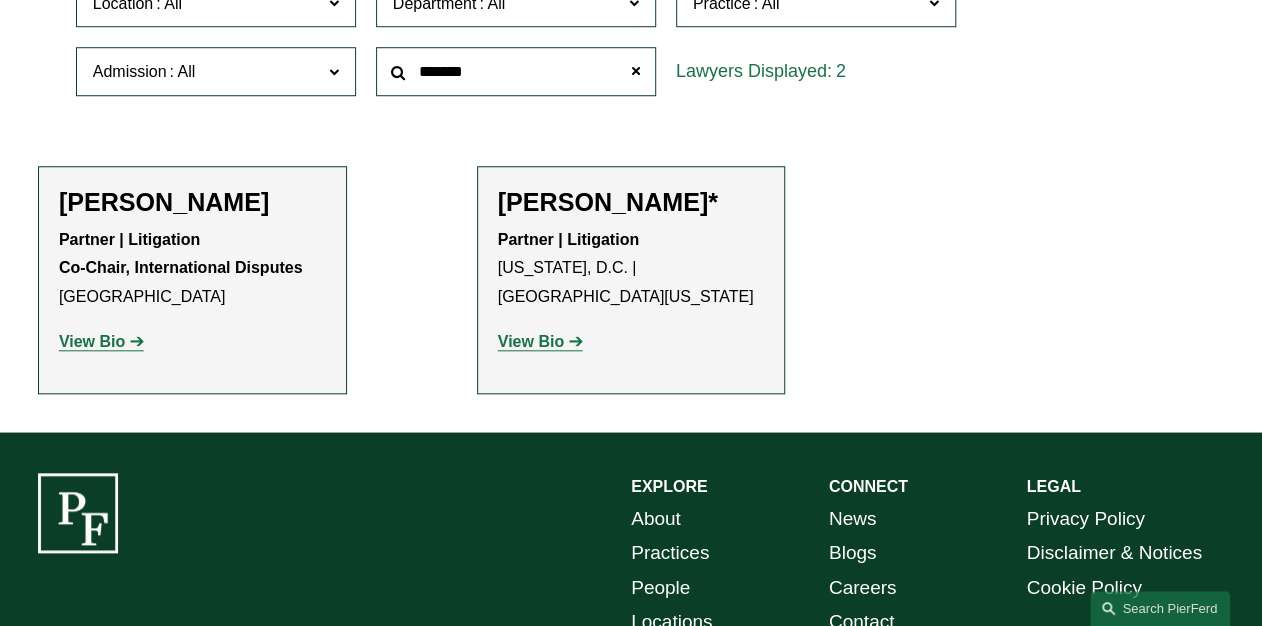 type on "*******" 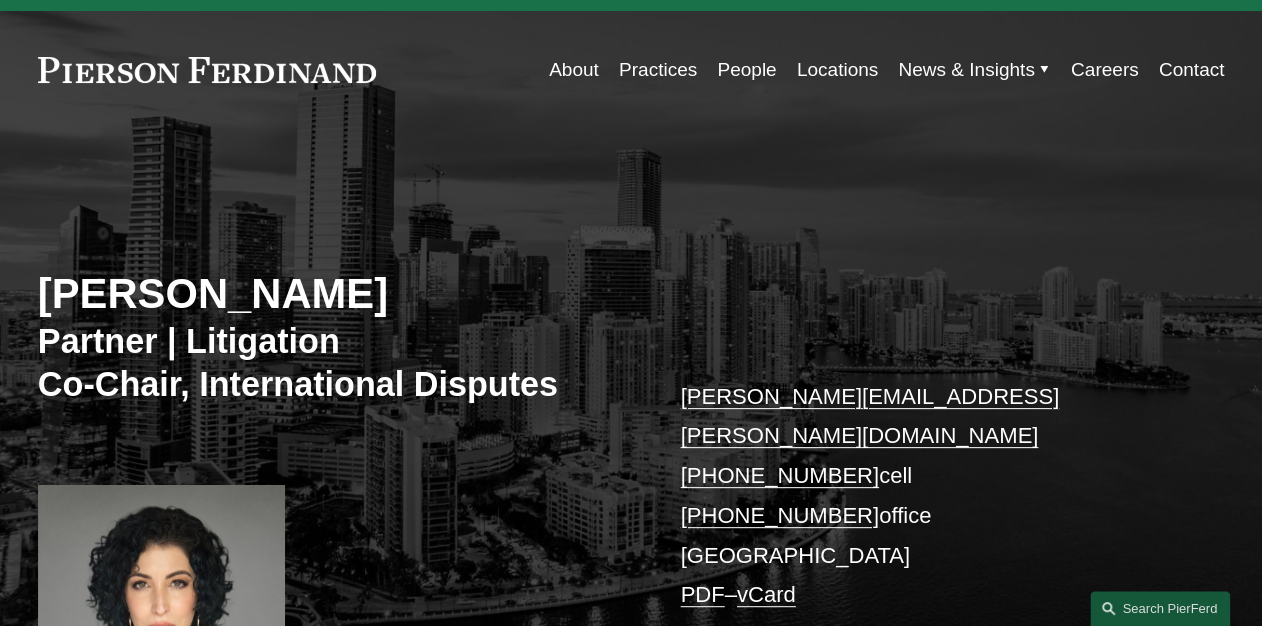 scroll, scrollTop: 0, scrollLeft: 0, axis: both 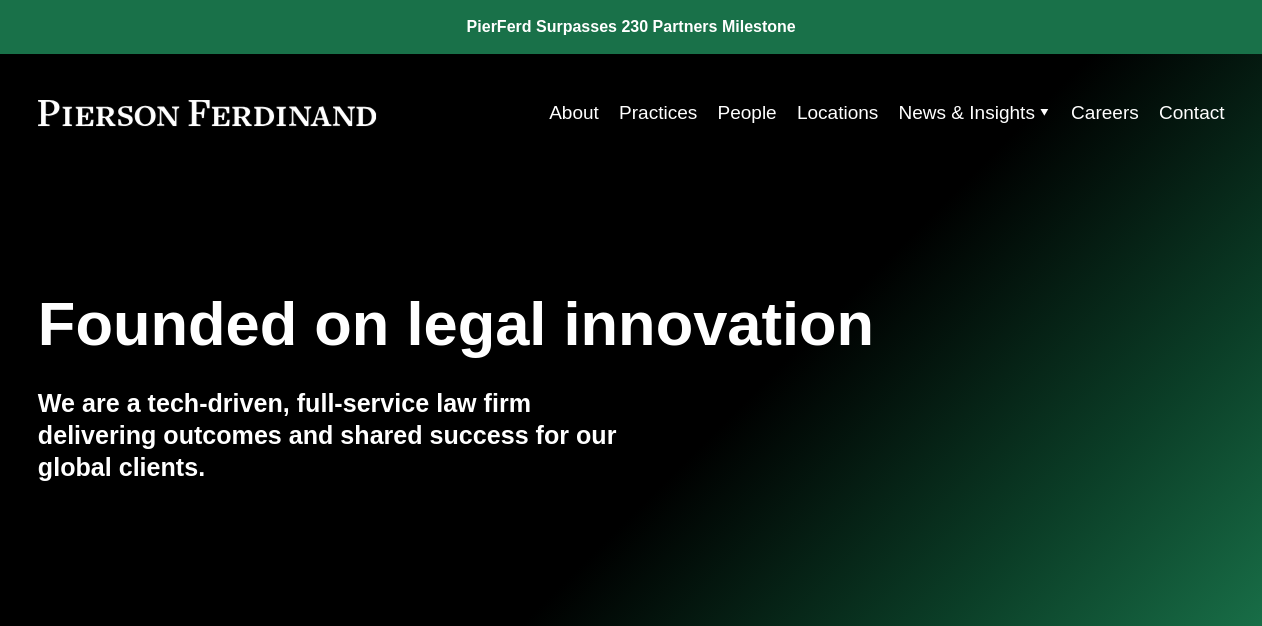 click on "People" at bounding box center (746, 113) 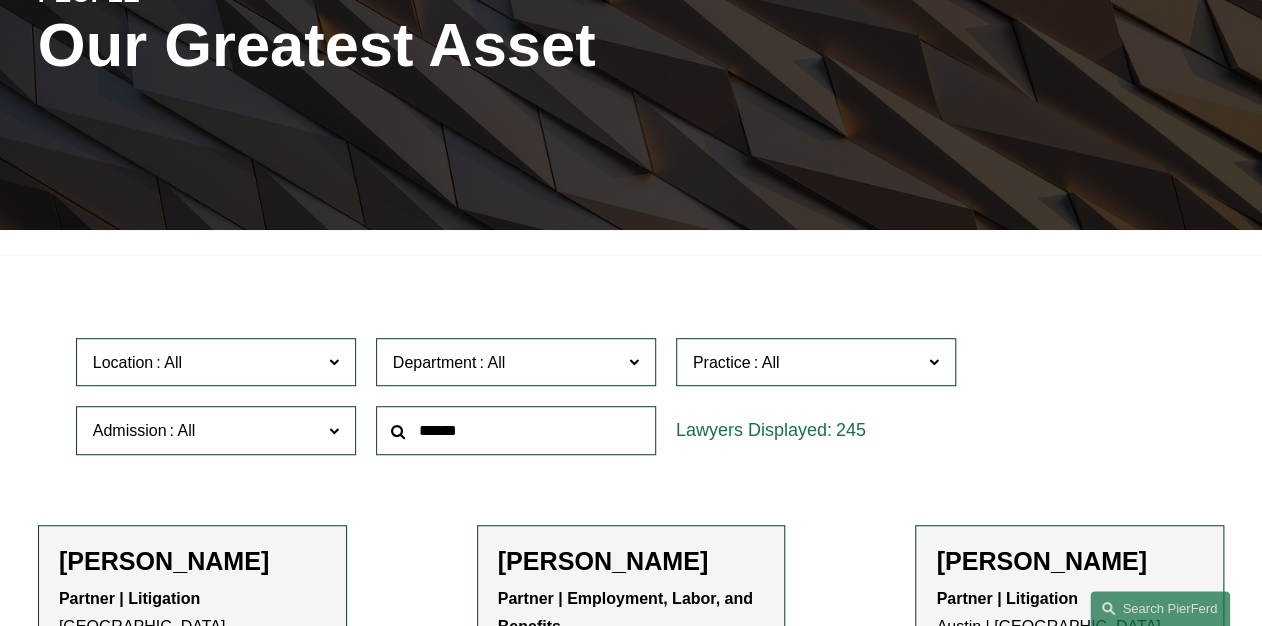 scroll, scrollTop: 320, scrollLeft: 0, axis: vertical 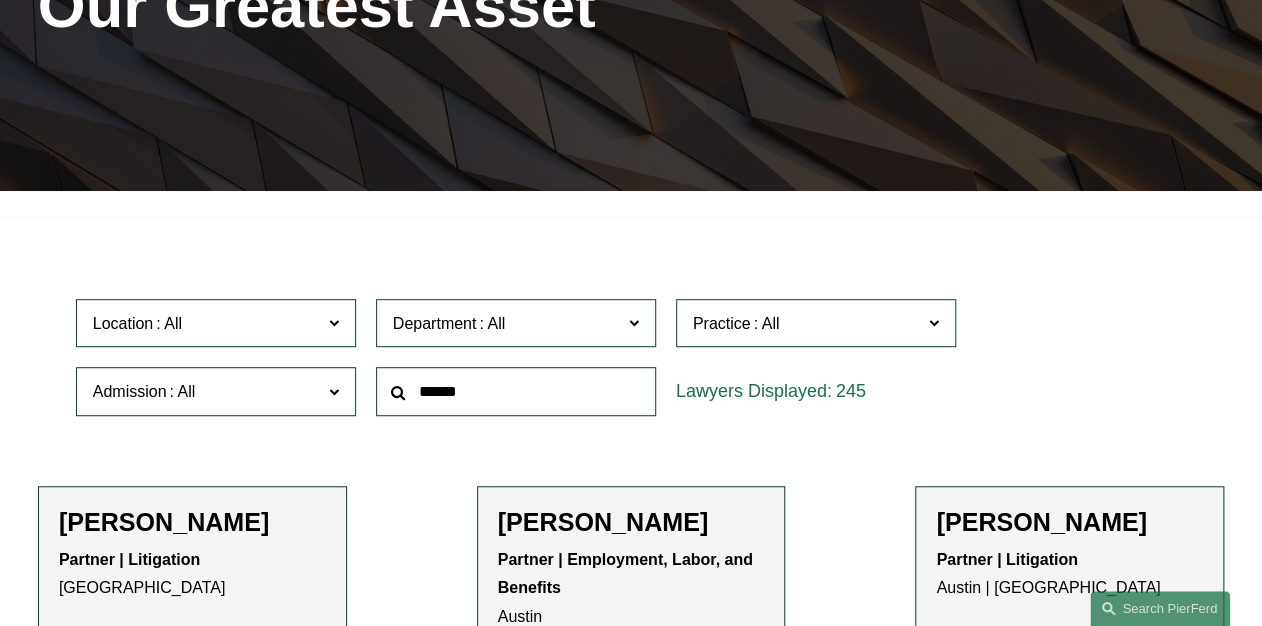 click 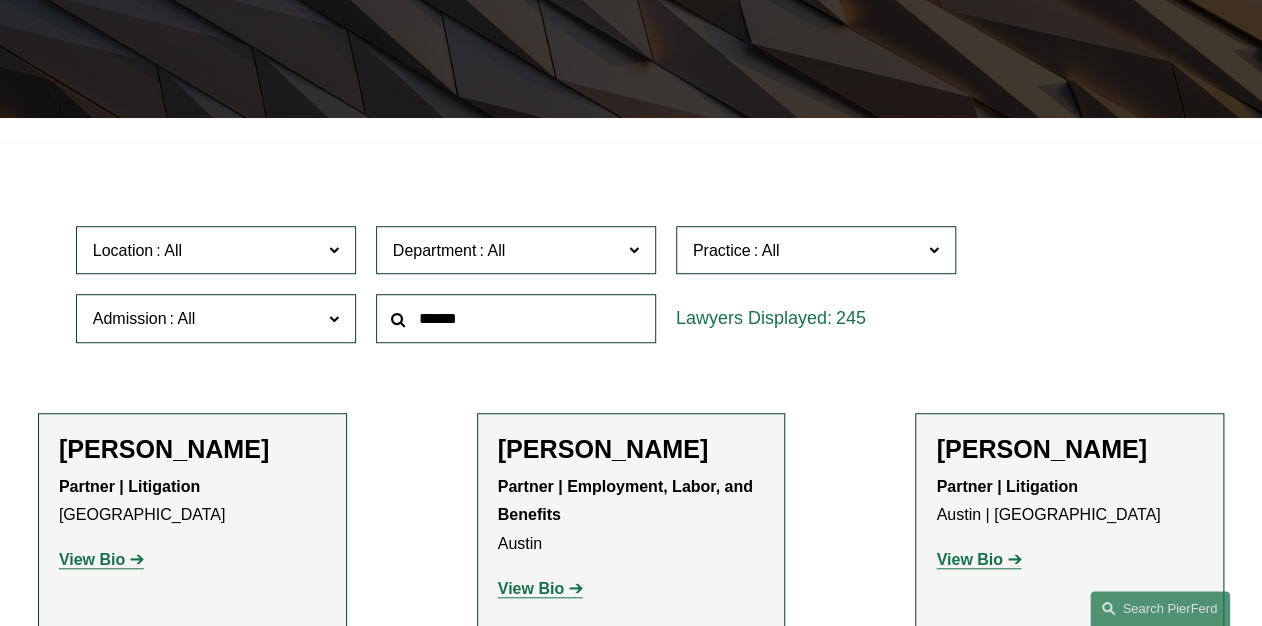 scroll, scrollTop: 480, scrollLeft: 0, axis: vertical 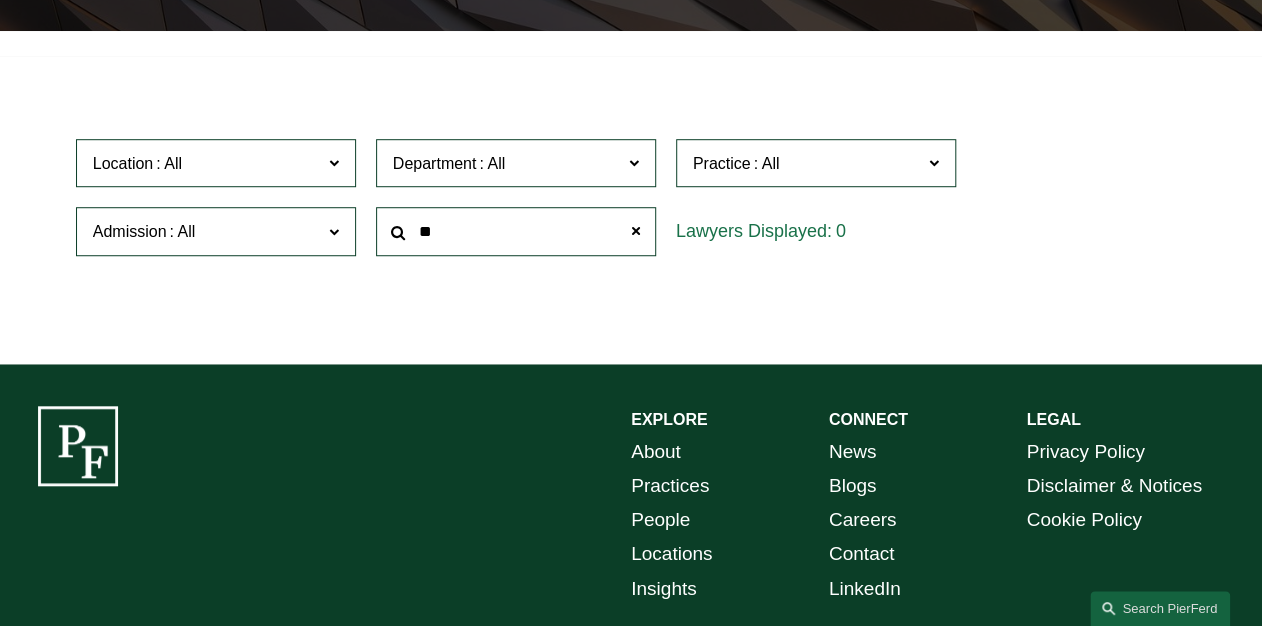 type on "*" 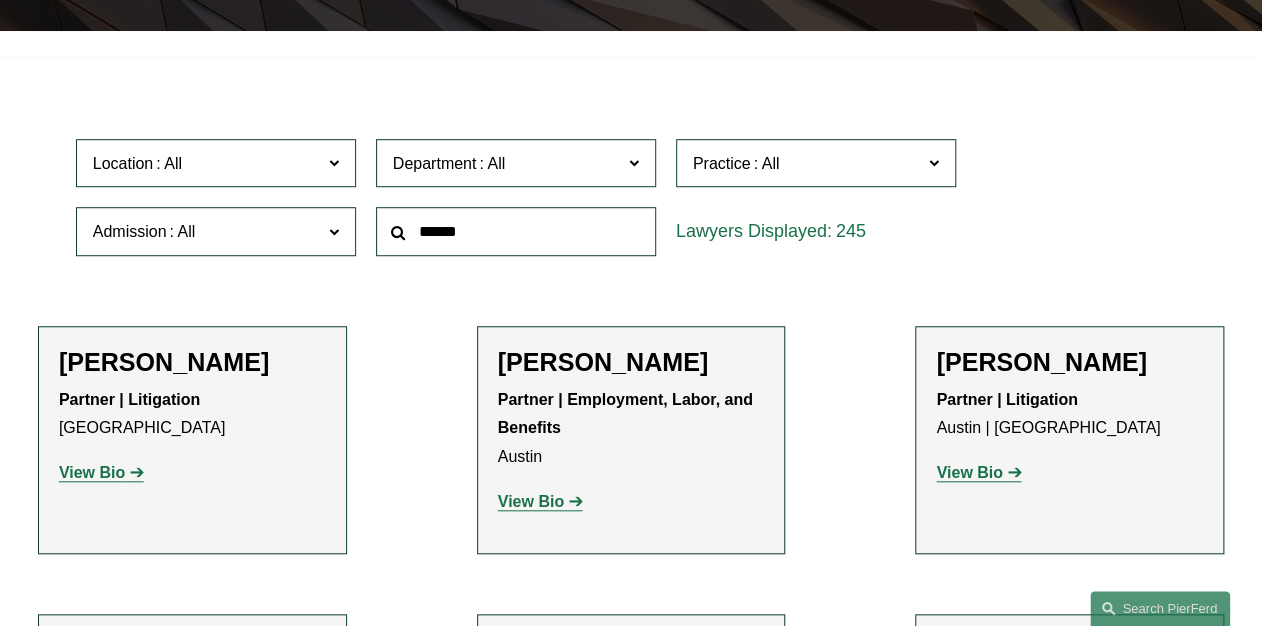 click on "Practice" 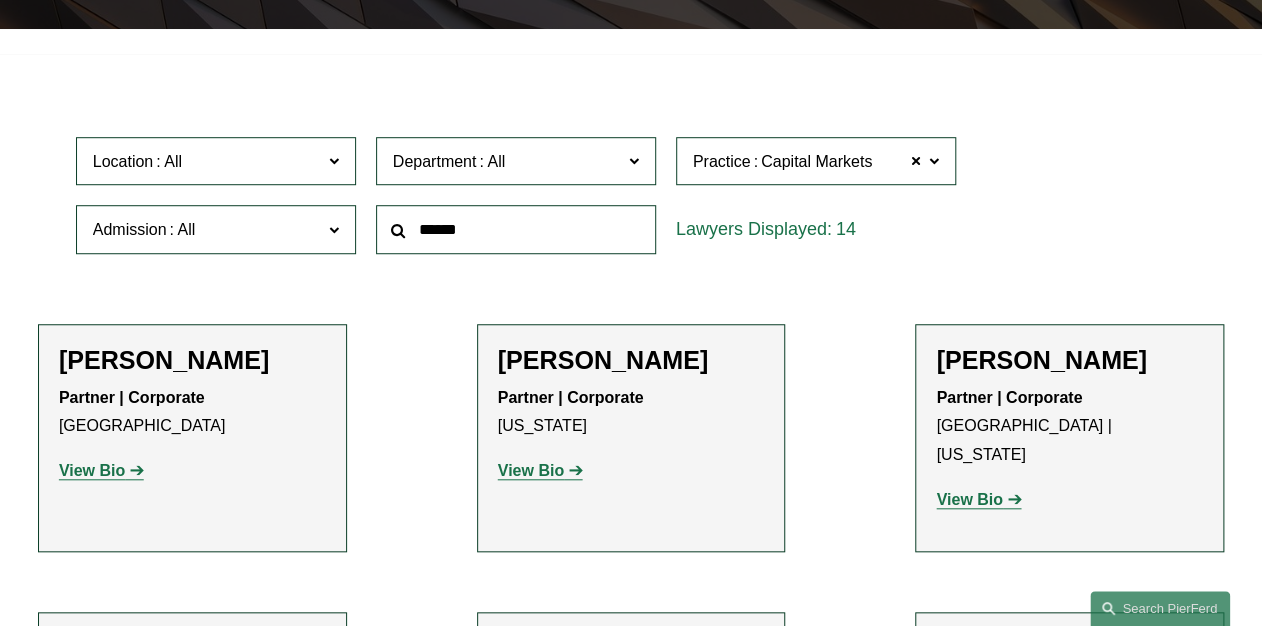 scroll, scrollTop: 462, scrollLeft: 0, axis: vertical 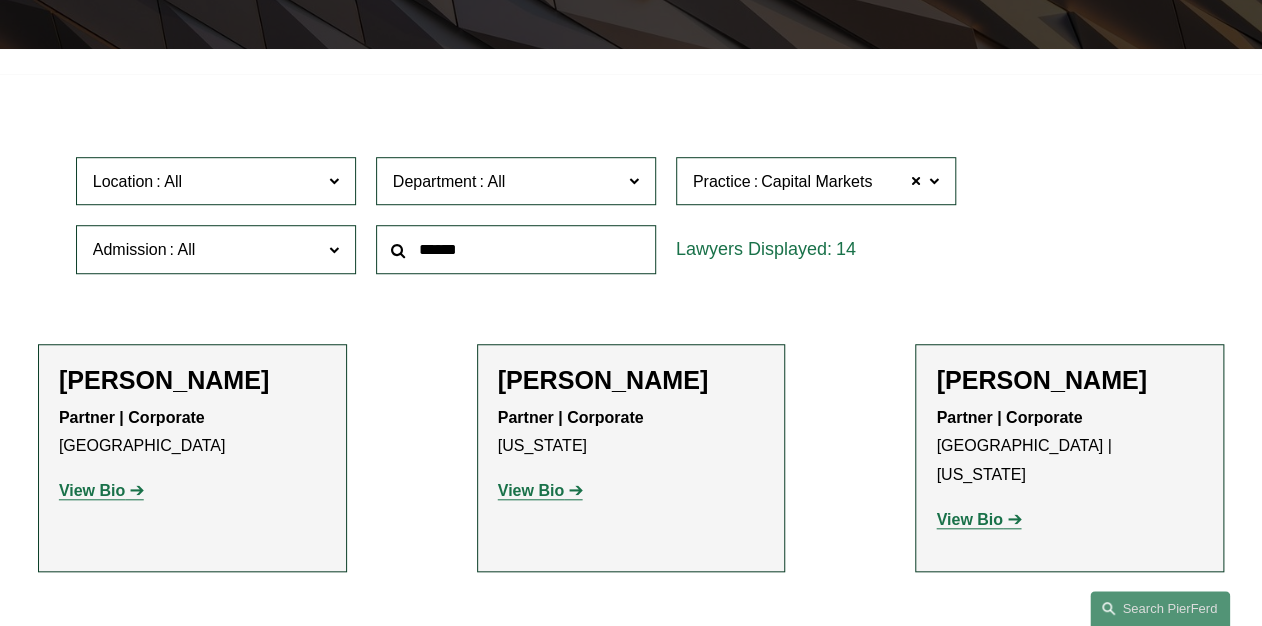 click 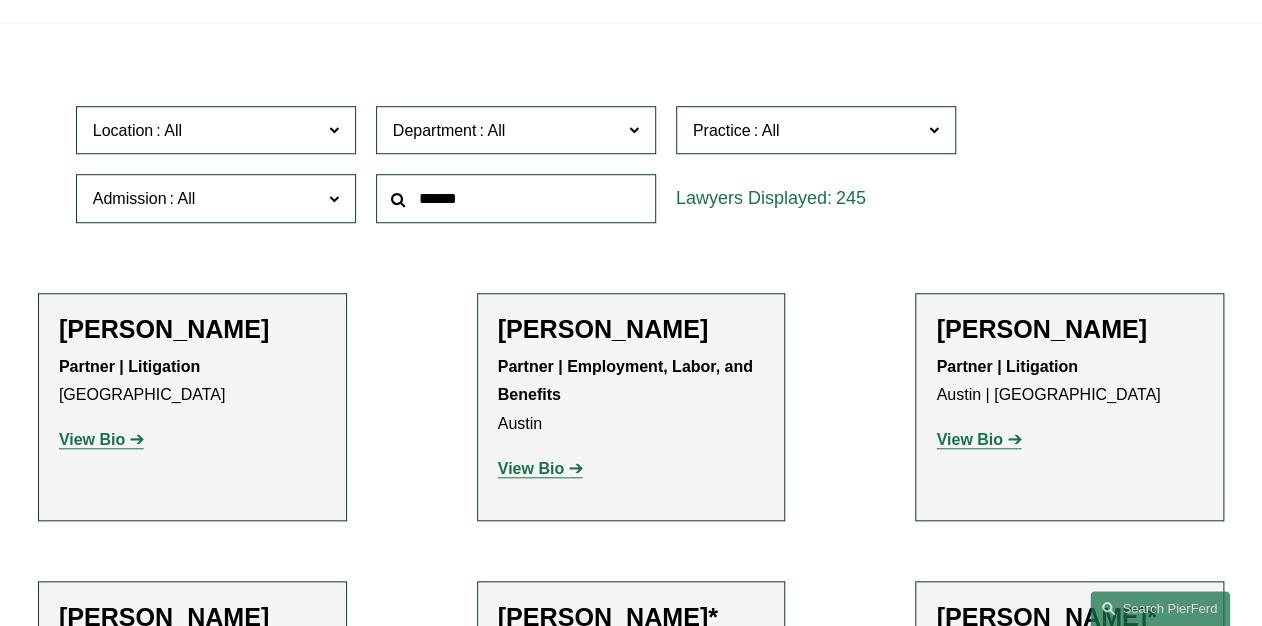 scroll, scrollTop: 542, scrollLeft: 0, axis: vertical 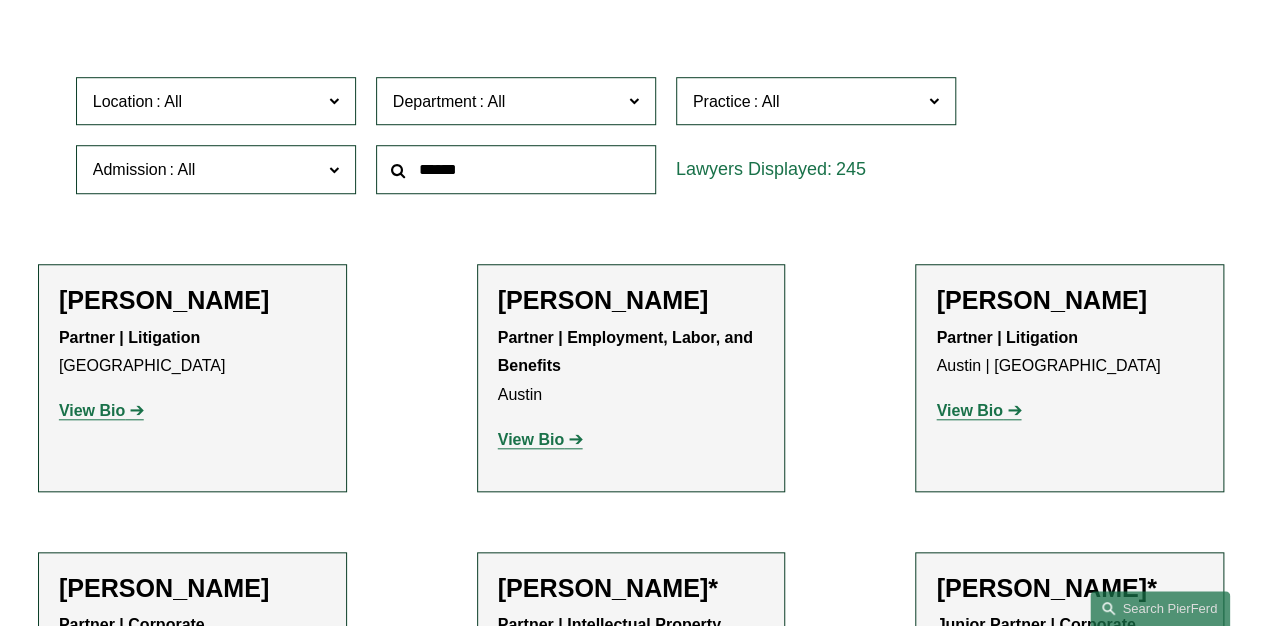 click 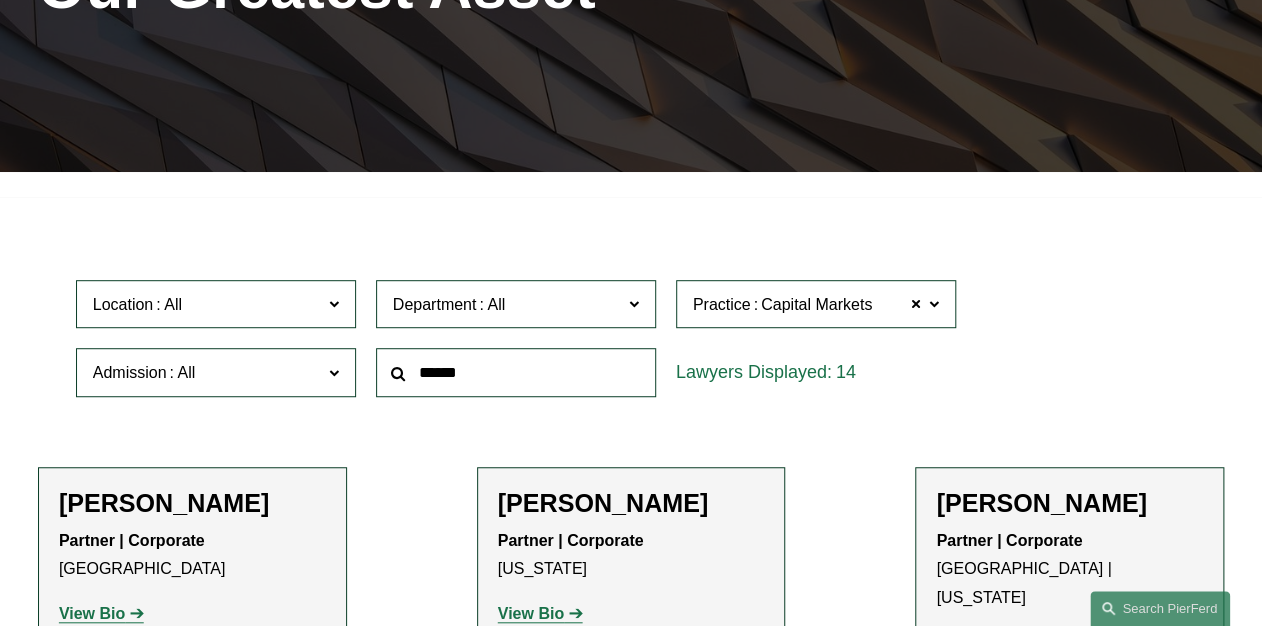 scroll, scrollTop: 302, scrollLeft: 0, axis: vertical 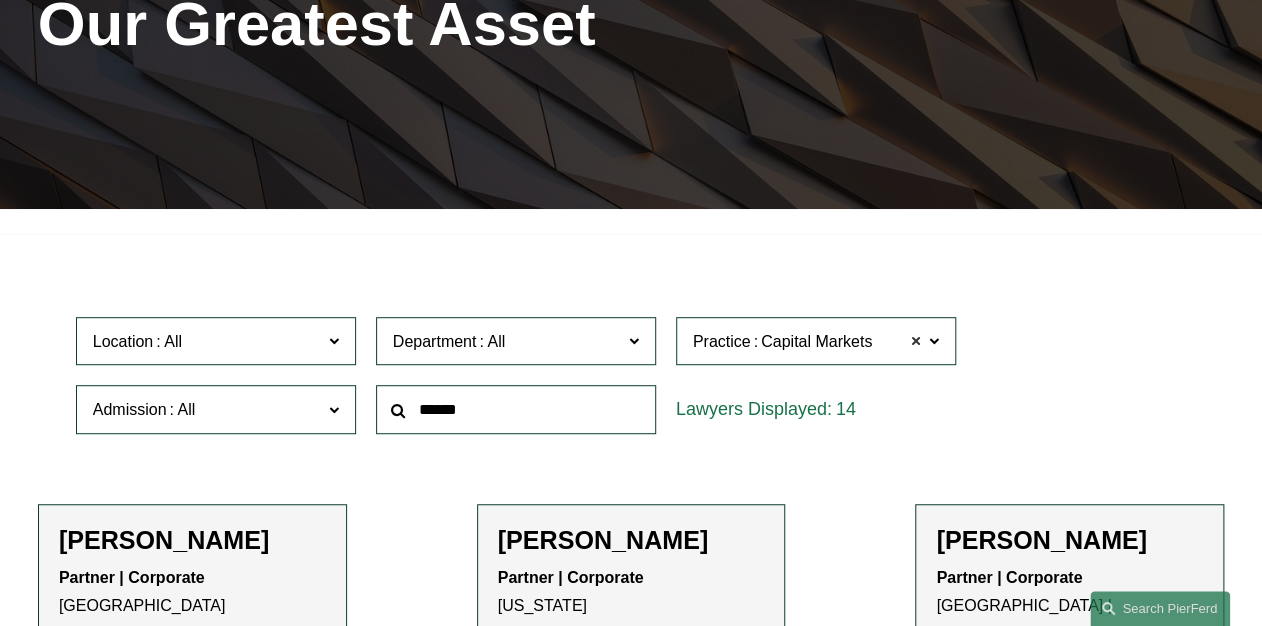 click 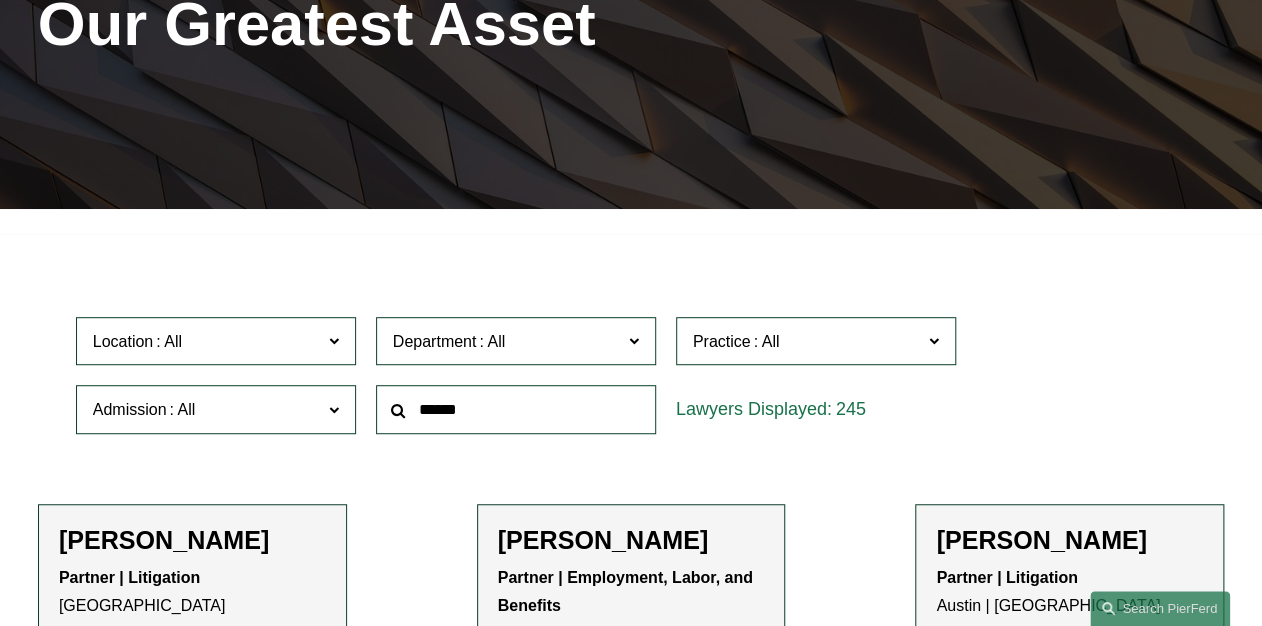 click 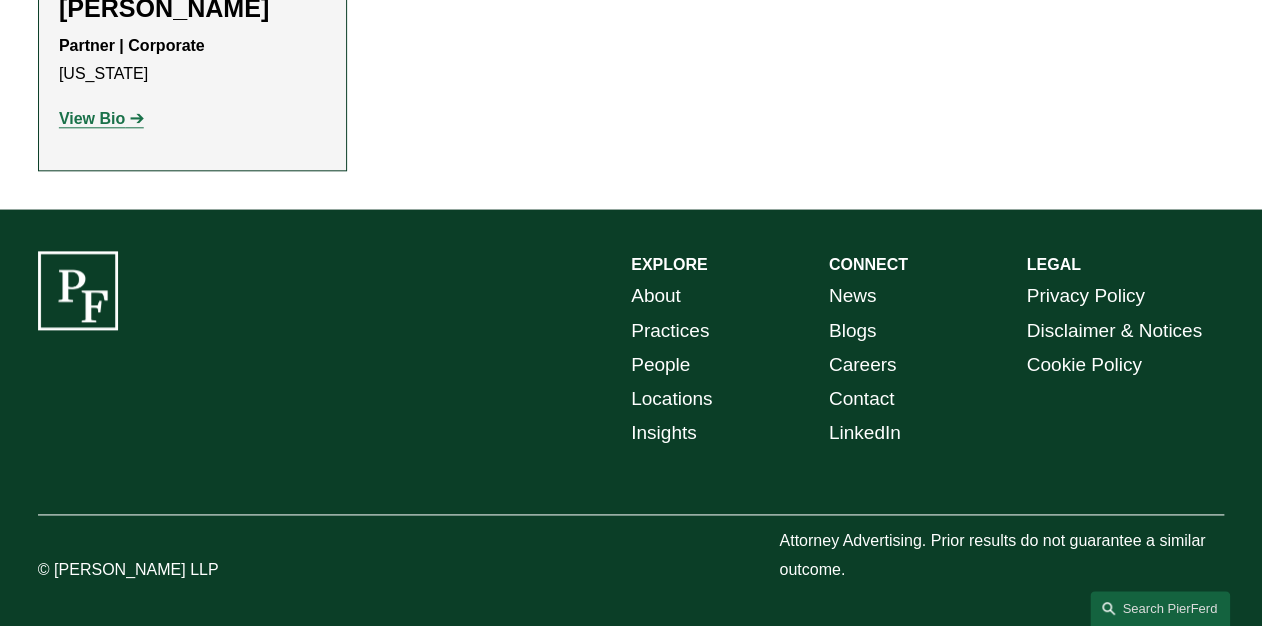 scroll, scrollTop: 760, scrollLeft: 0, axis: vertical 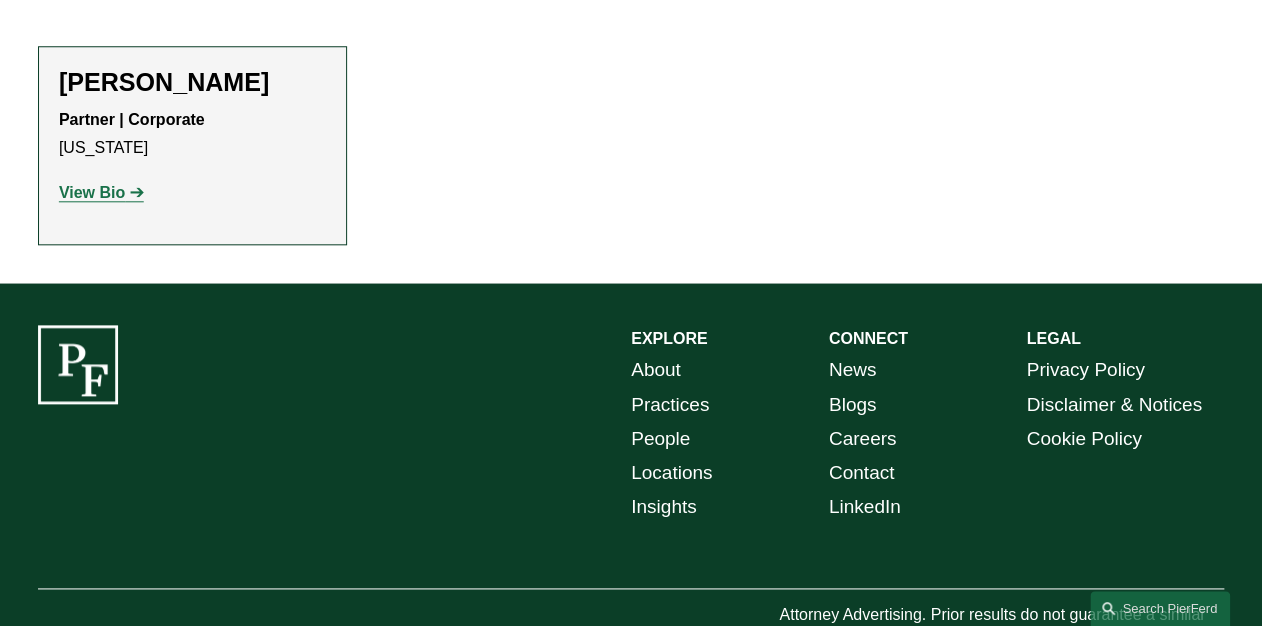 type on "*****" 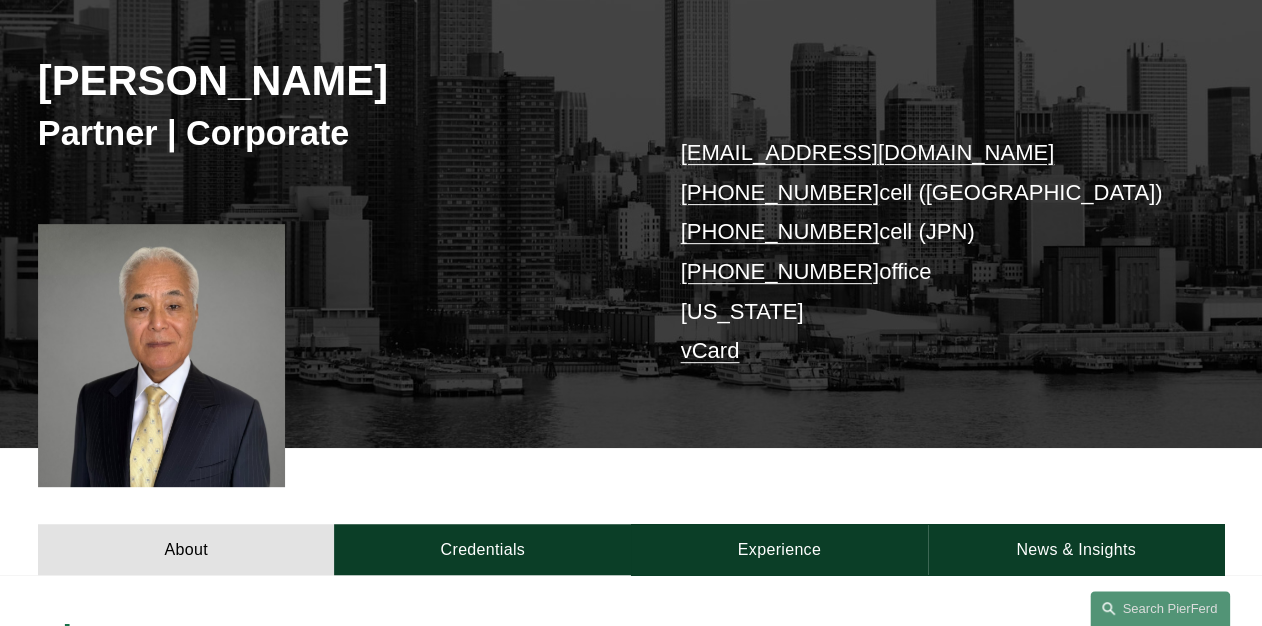 scroll, scrollTop: 240, scrollLeft: 0, axis: vertical 